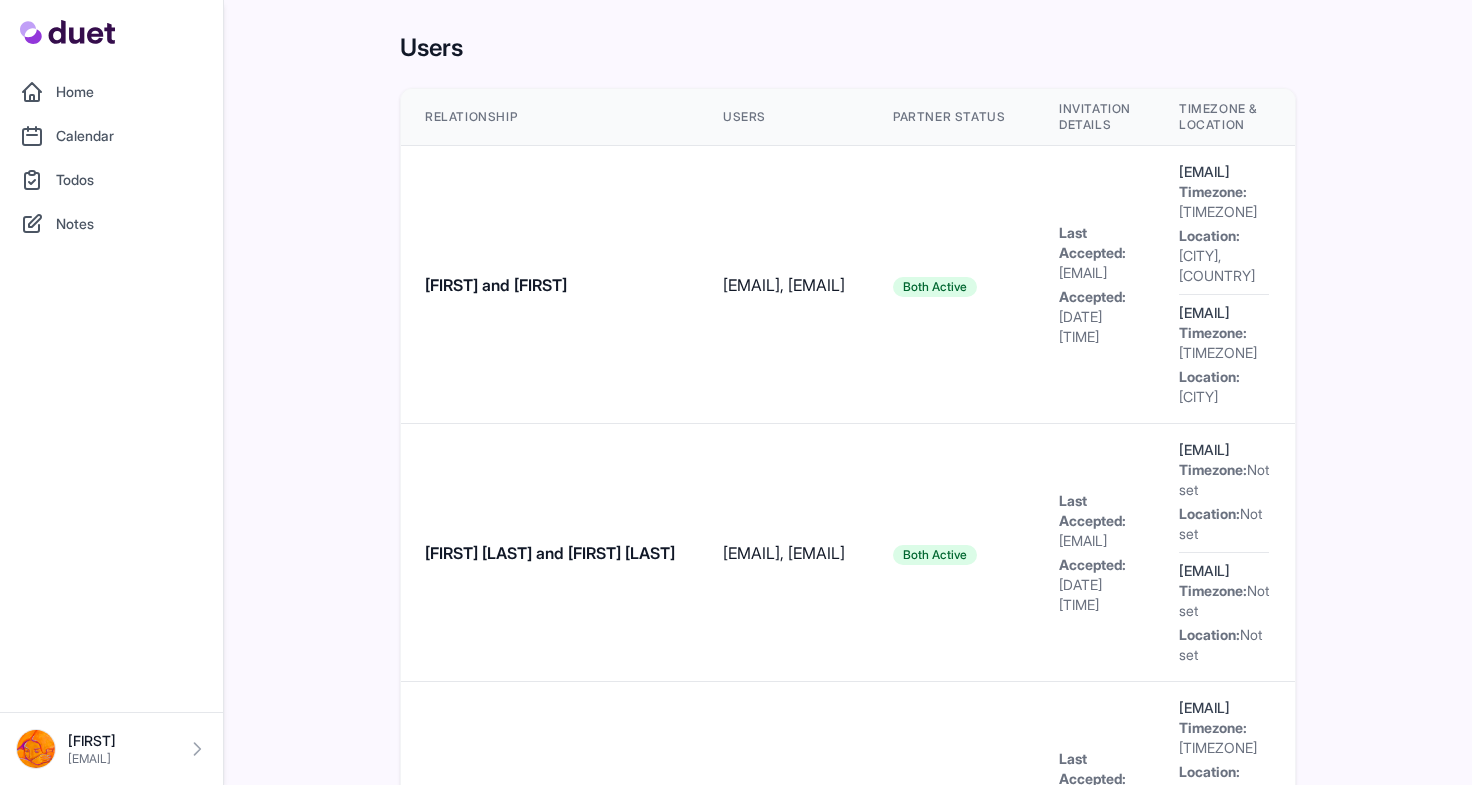 scroll, scrollTop: 1063, scrollLeft: 0, axis: vertical 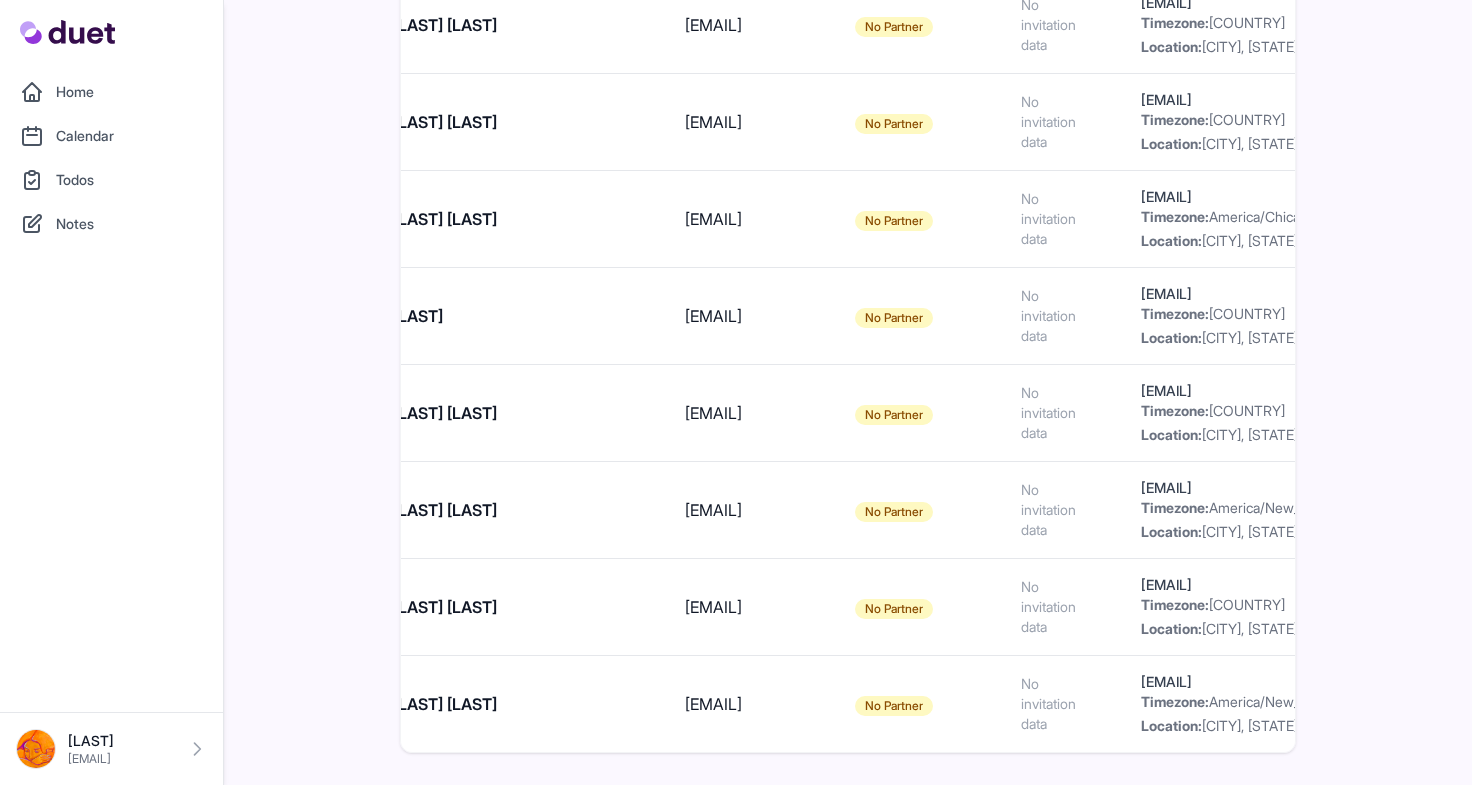 click on "Home" at bounding box center [111, 92] 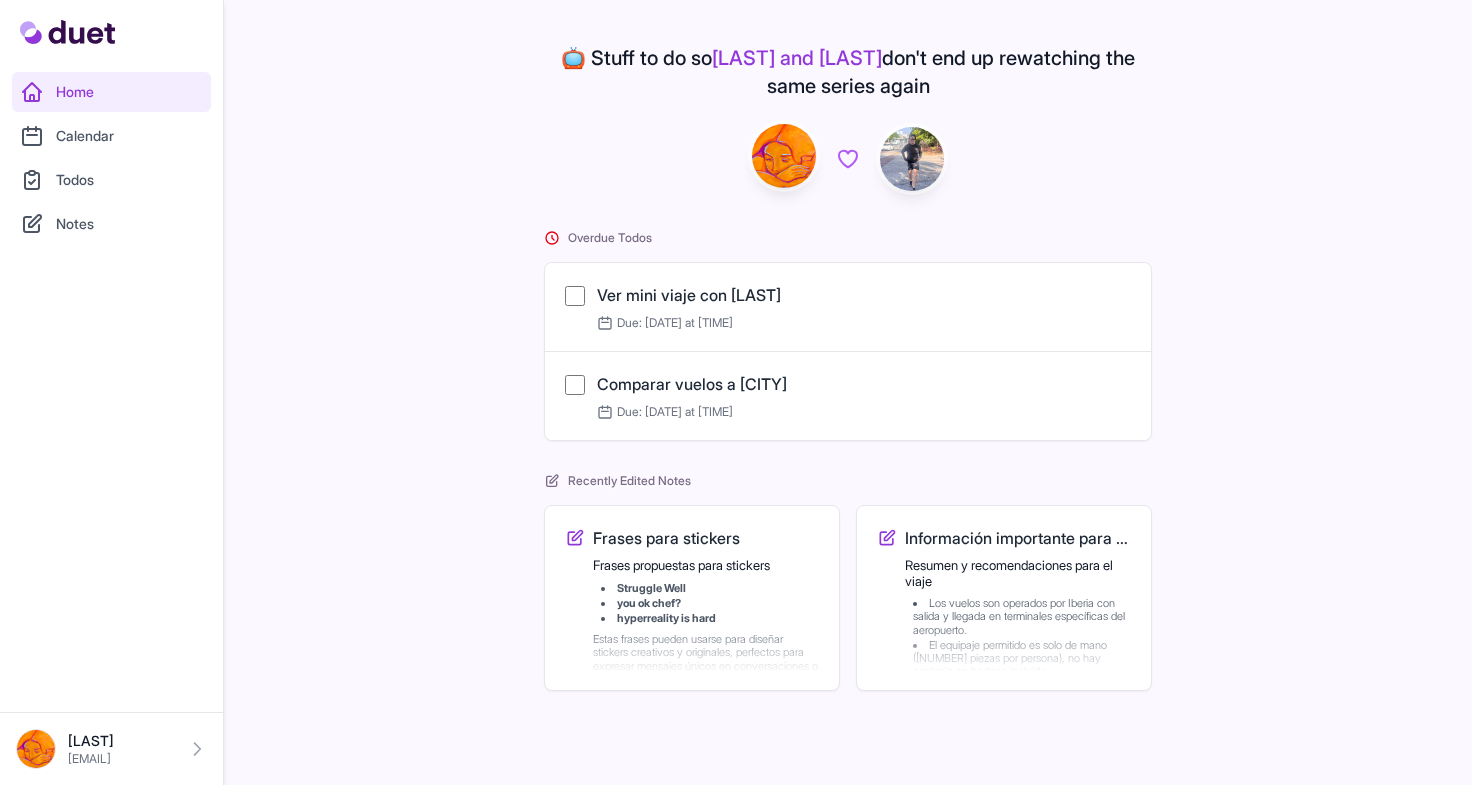 click on "Frases propuestas para stickers Struggle Well you ok chef? hyperreality is hard Estas frases pueden usarse para diseñar stickers creativos y originales, perfectos para expresar mensajes únicos en conversaciones o proyectos creativos." at bounding box center (706, 622) 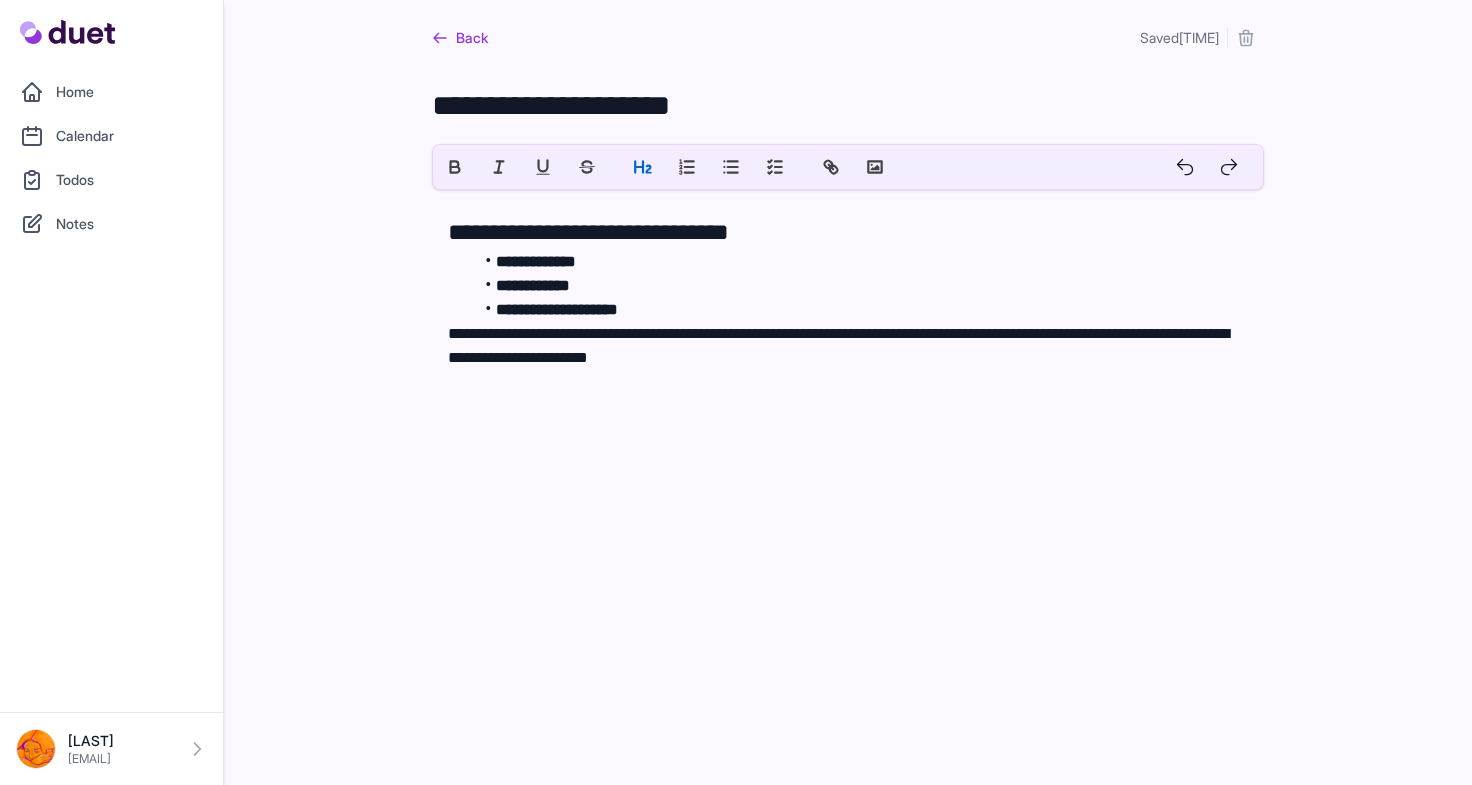 click on "**********" at bounding box center [848, 346] 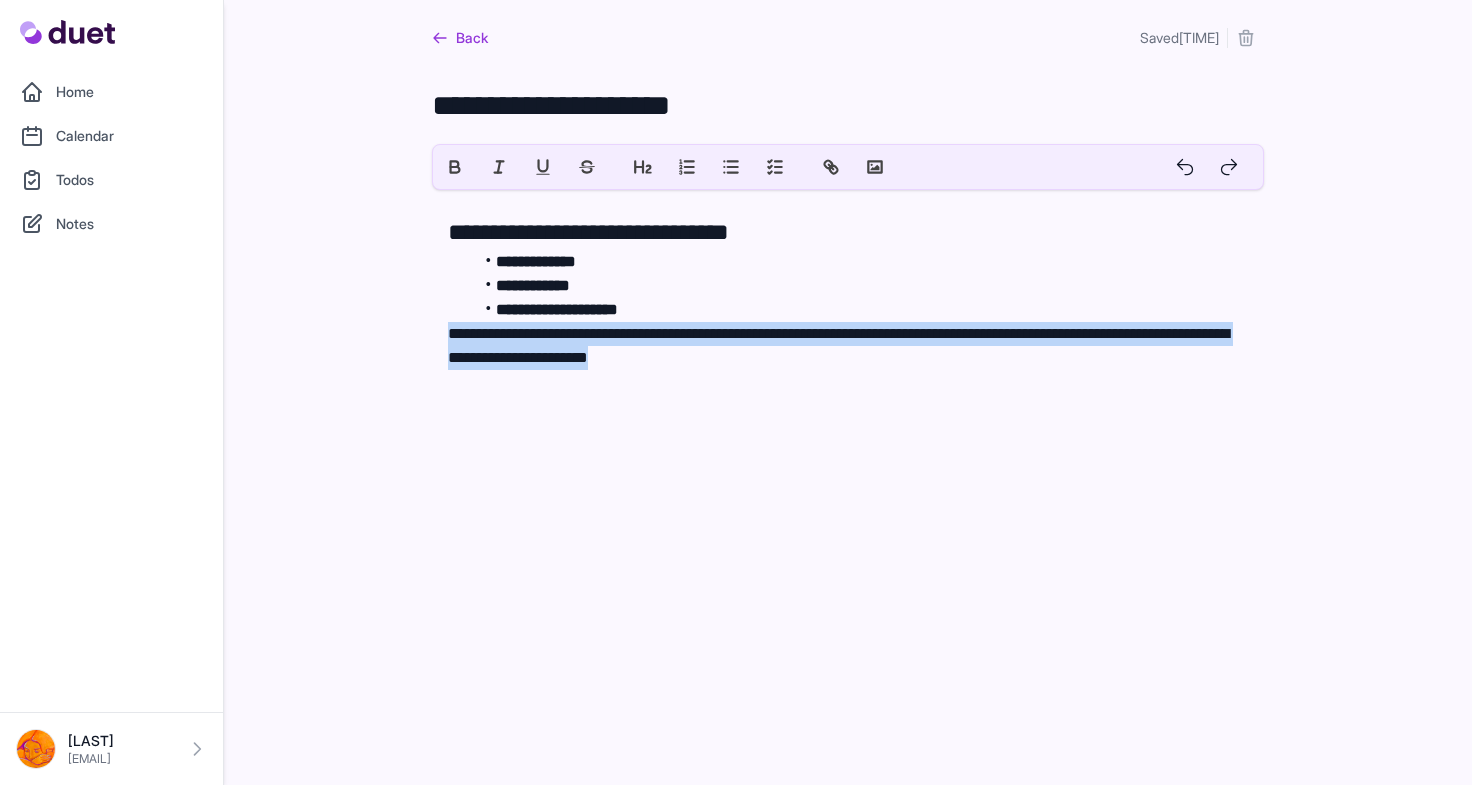 drag, startPoint x: 820, startPoint y: 365, endPoint x: 329, endPoint y: 328, distance: 492.39212 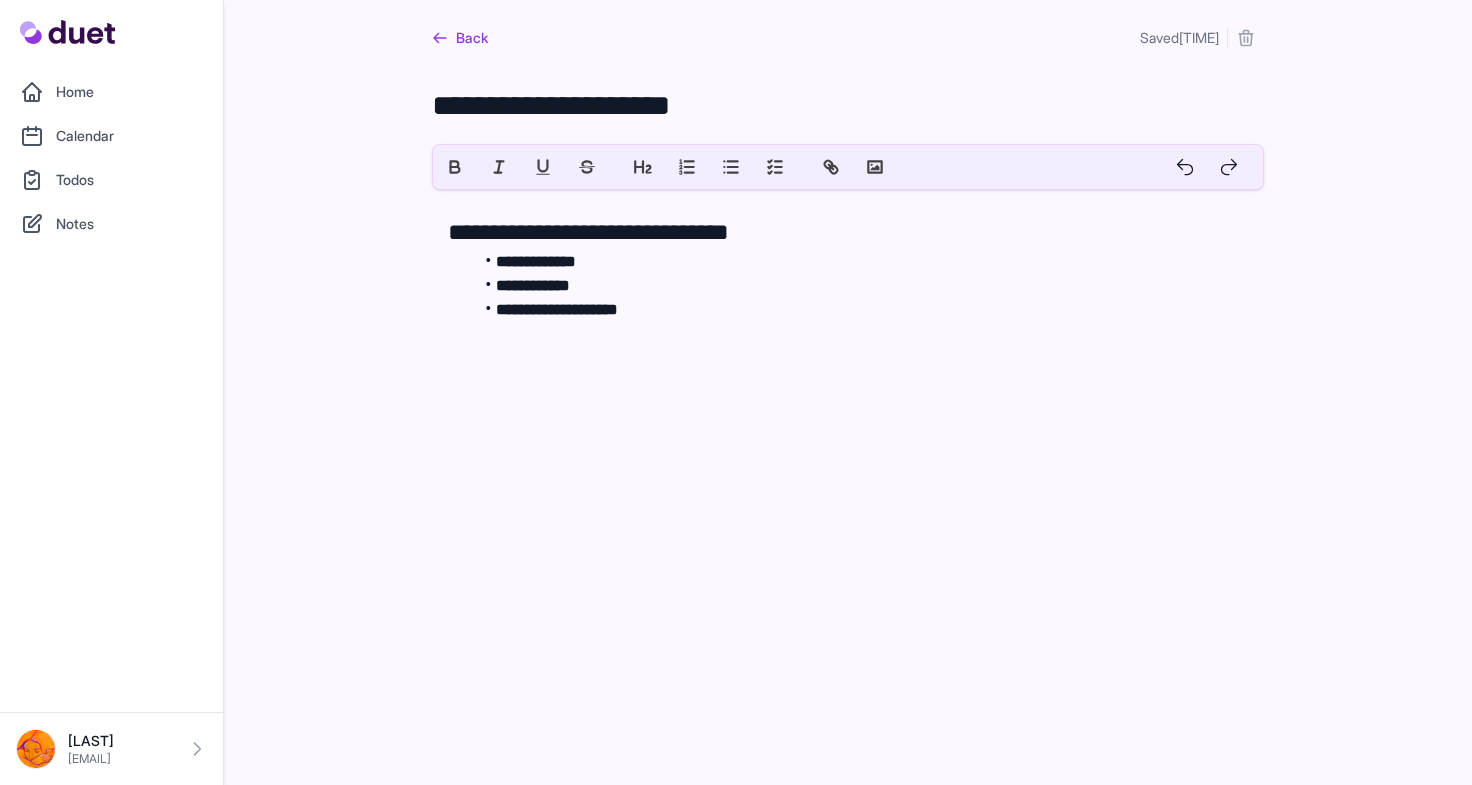 click on "Back" at bounding box center (460, 38) 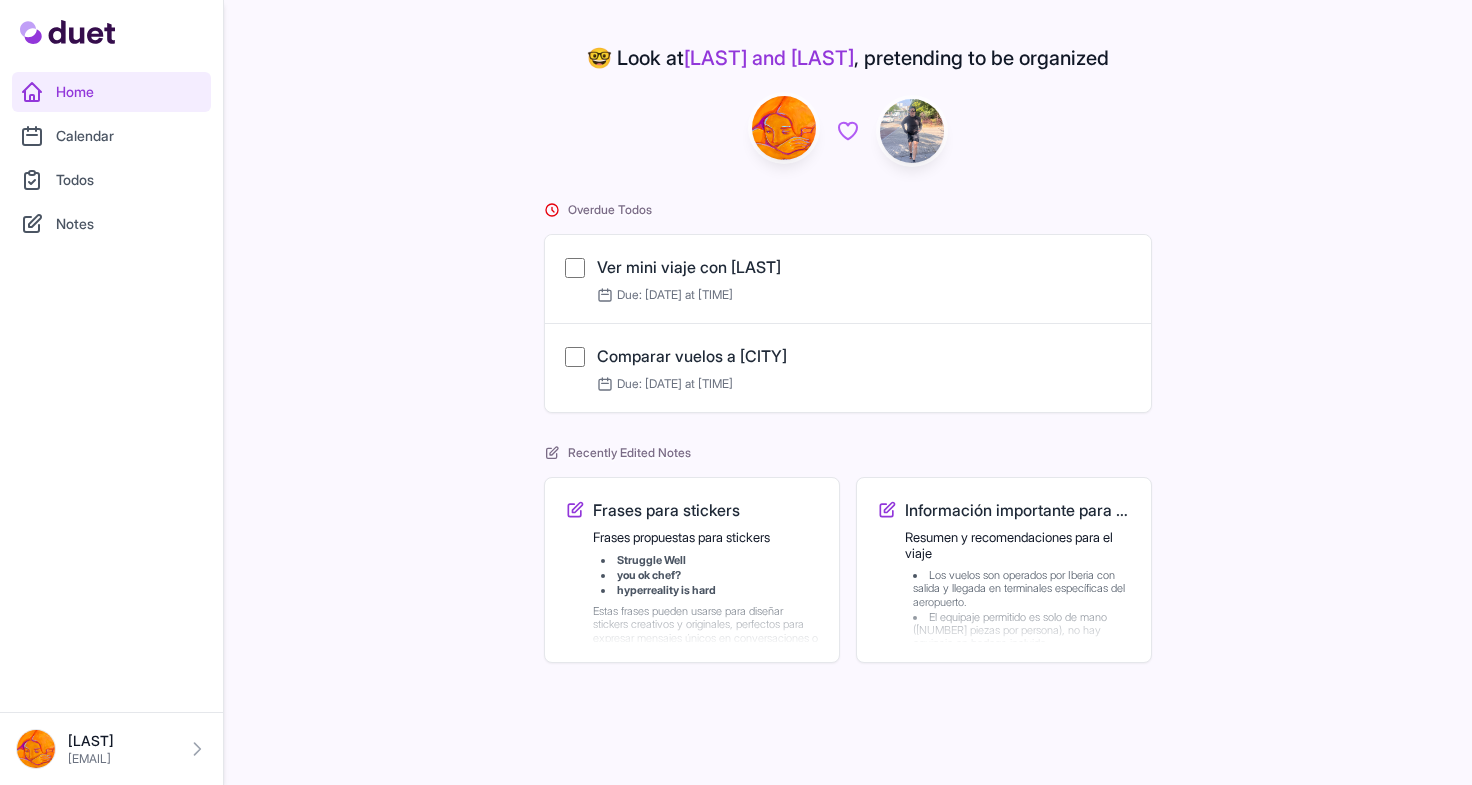 click on "Frases propuestas para stickers Struggle Well you ok chef? hyperreality is hard Estas frases pueden usarse para diseñar stickers creativos y originales, perfectos para expresar mensajes únicos en conversaciones o proyectos creativos." at bounding box center [706, 594] 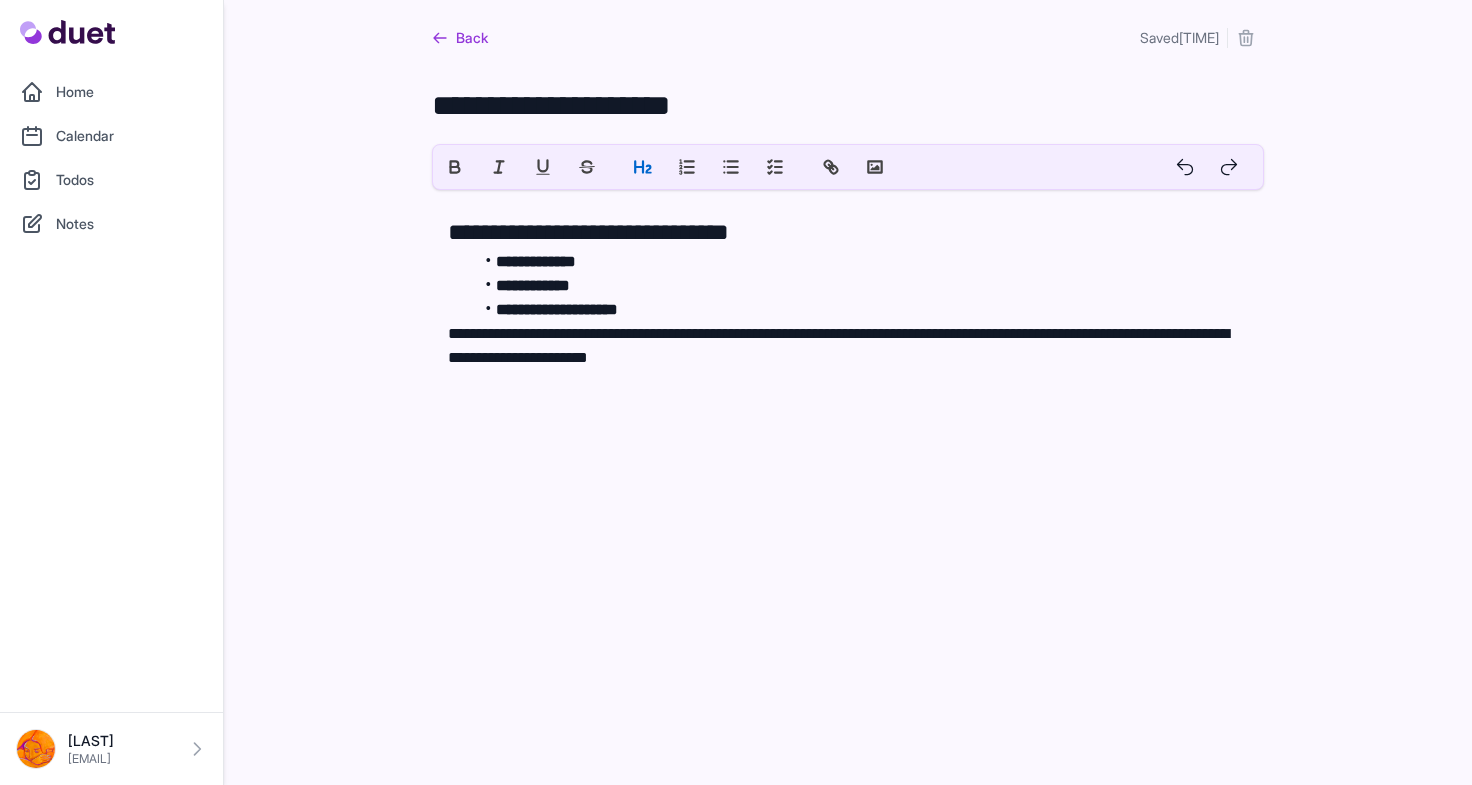 click on "**********" at bounding box center [848, 346] 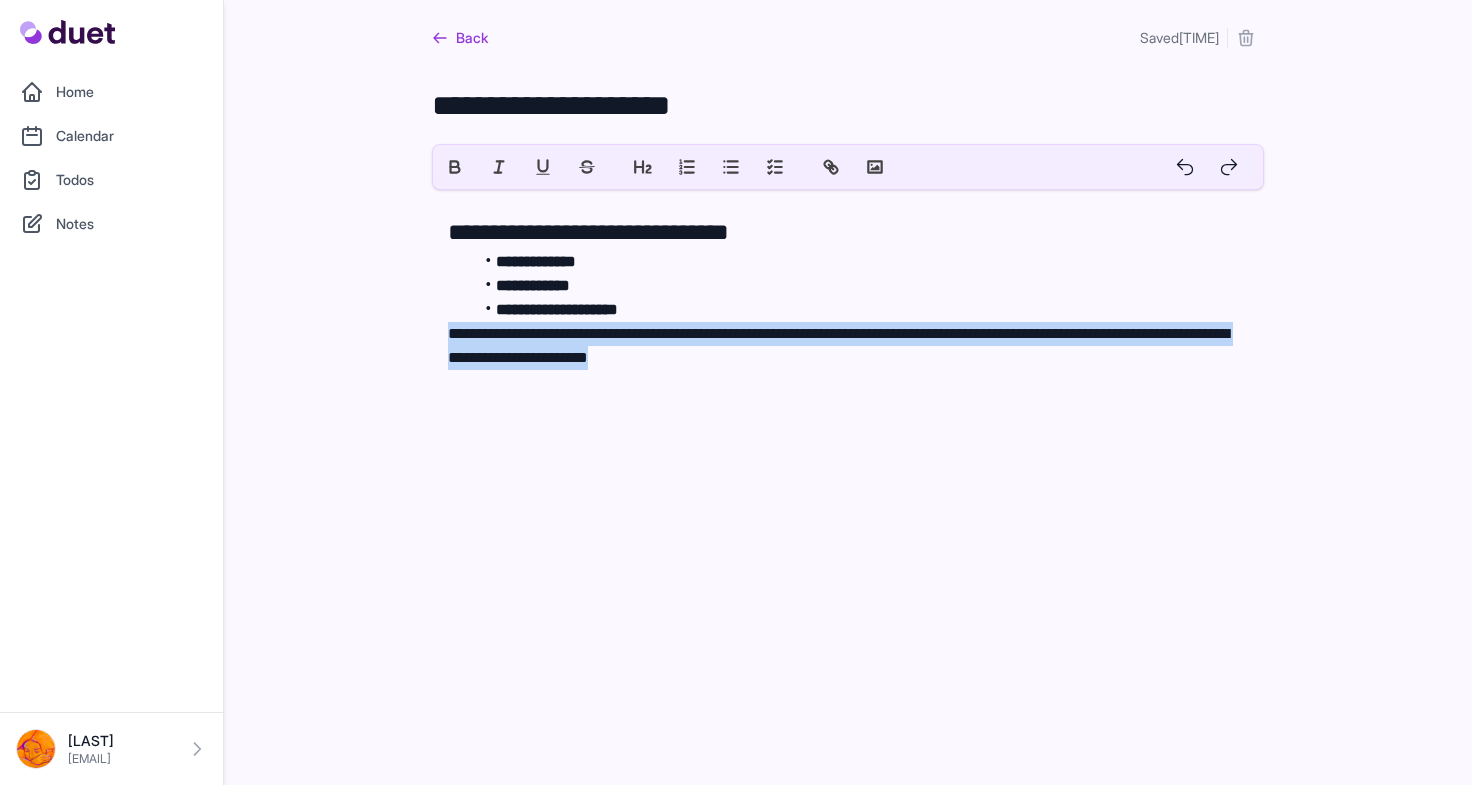 click on "**********" at bounding box center (848, 346) 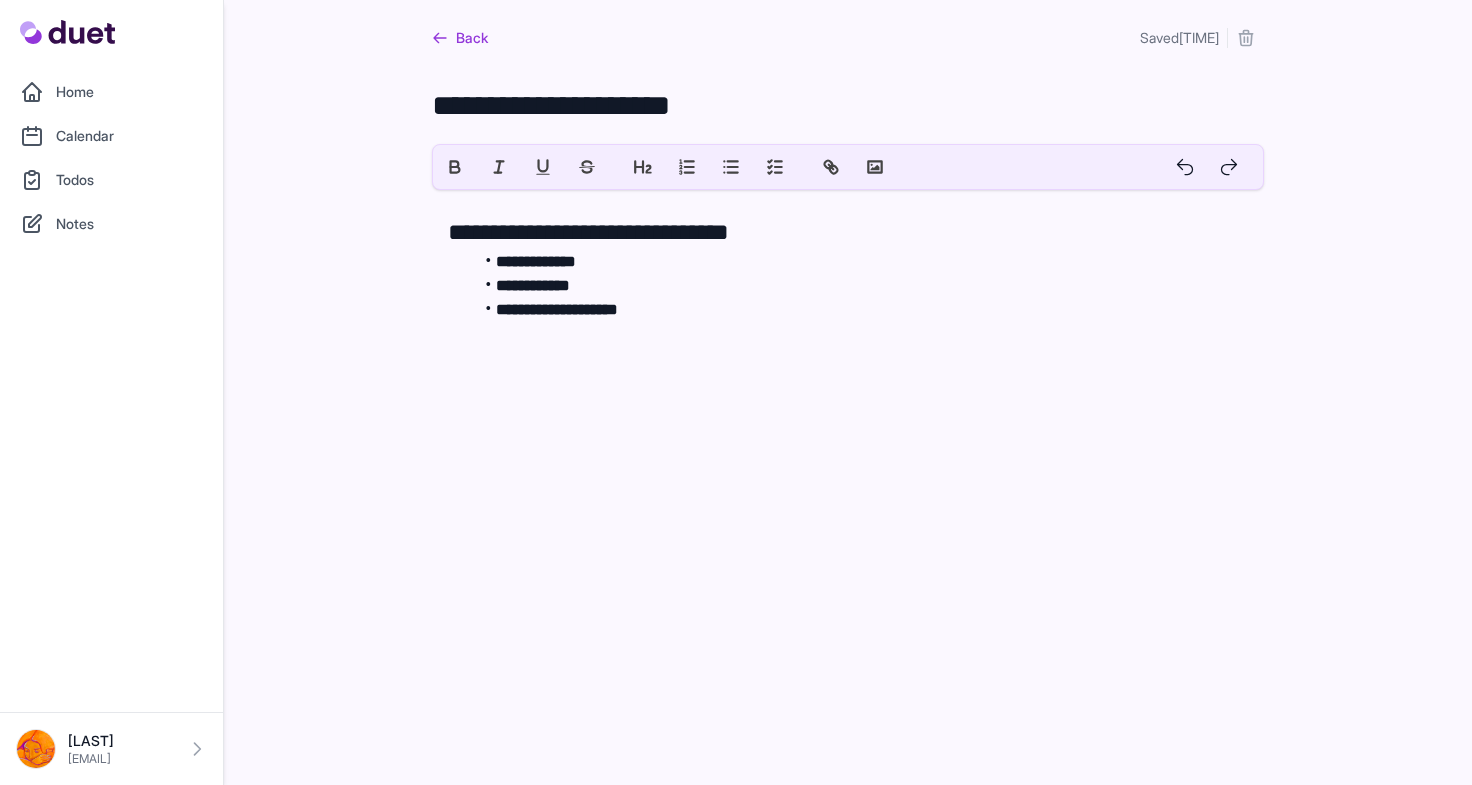 click on "**********" at bounding box center [848, 112] 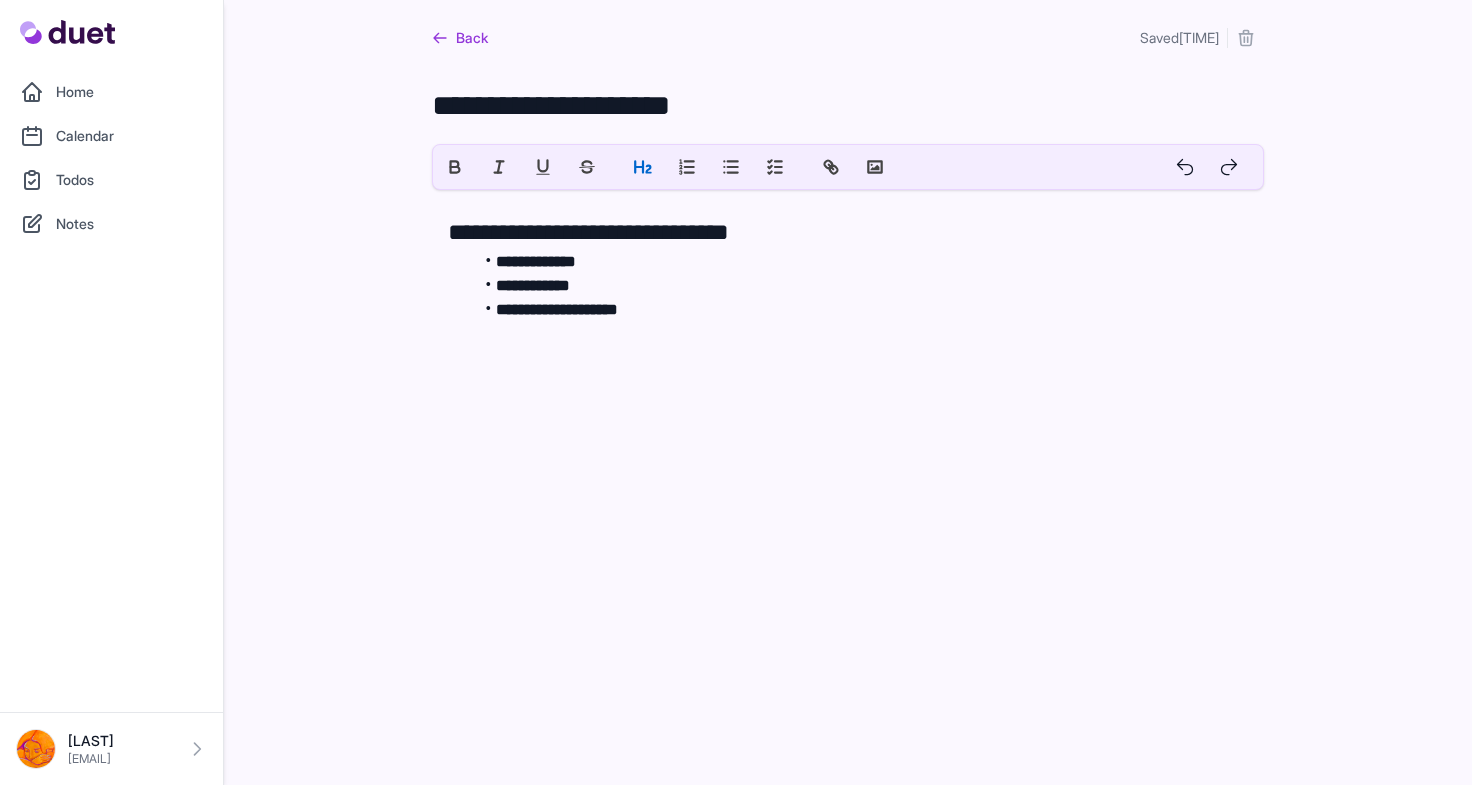 click on "**********" at bounding box center [848, 112] 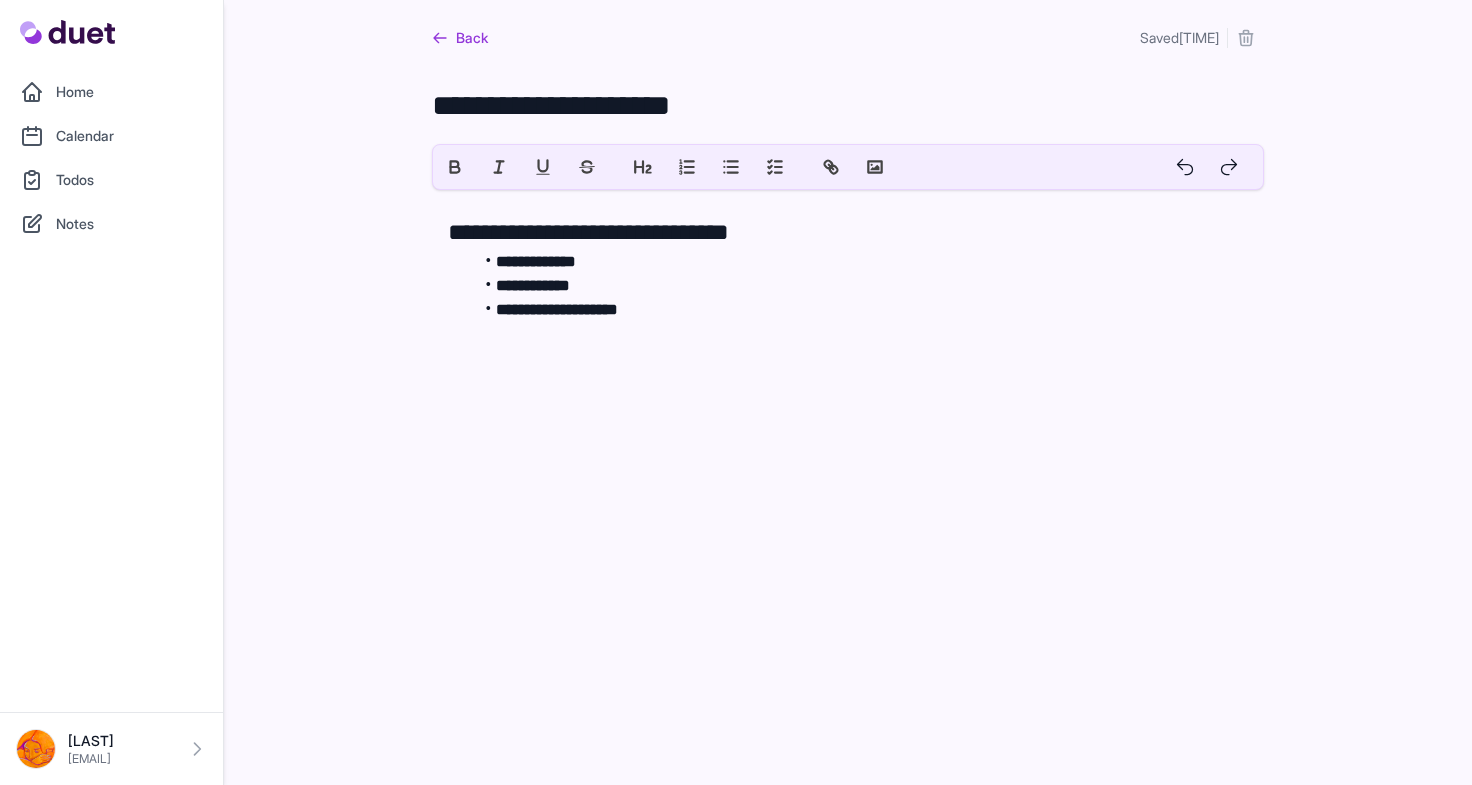 click on "Home
Calendar
Todos
Notes
Cesar
cesar7g5@gmail.com
Home
Calendar
Todos
Notes
Profile" at bounding box center (736, 195) 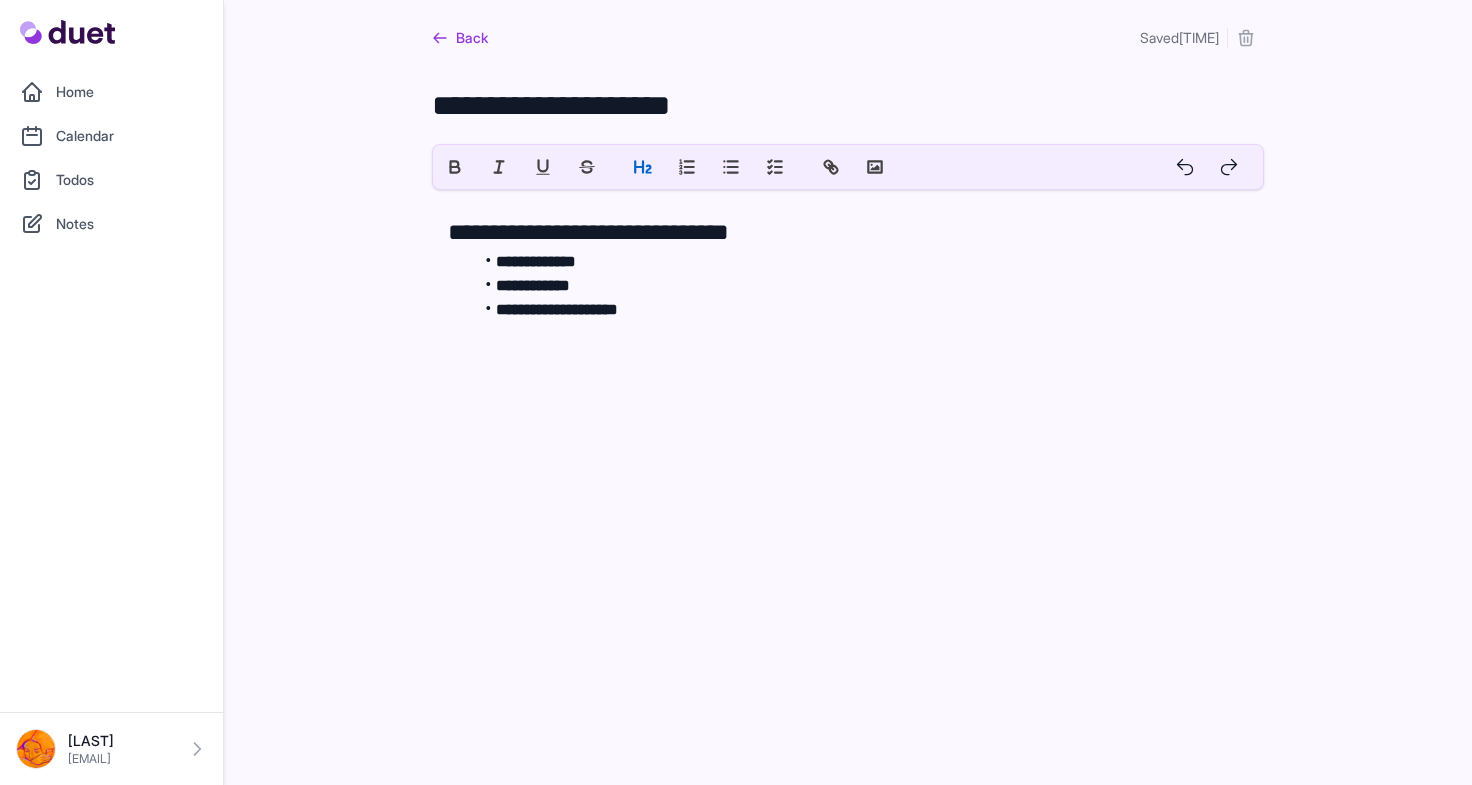 click on "Back" at bounding box center (460, 38) 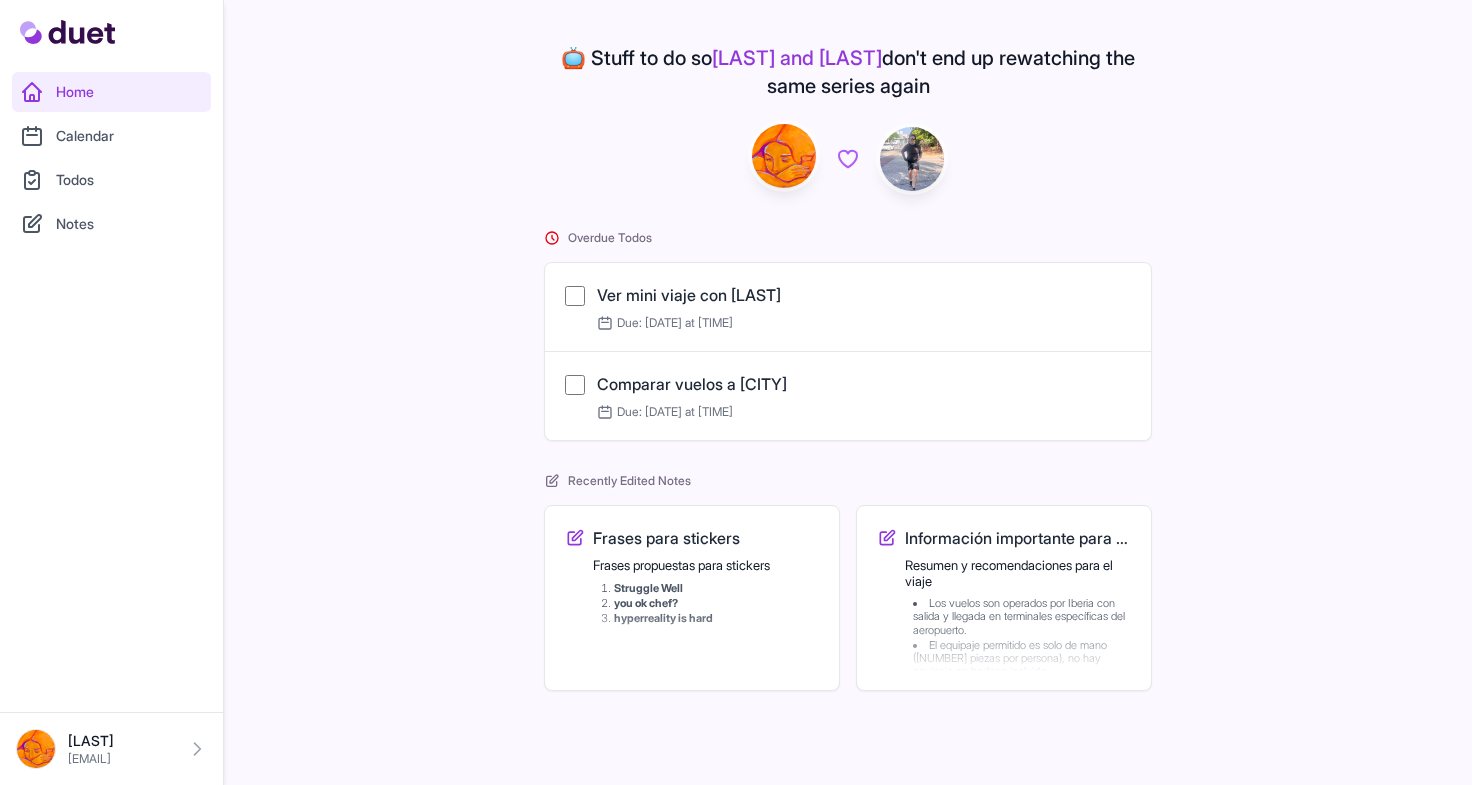click on "Frases para stickers" at bounding box center (666, 538) 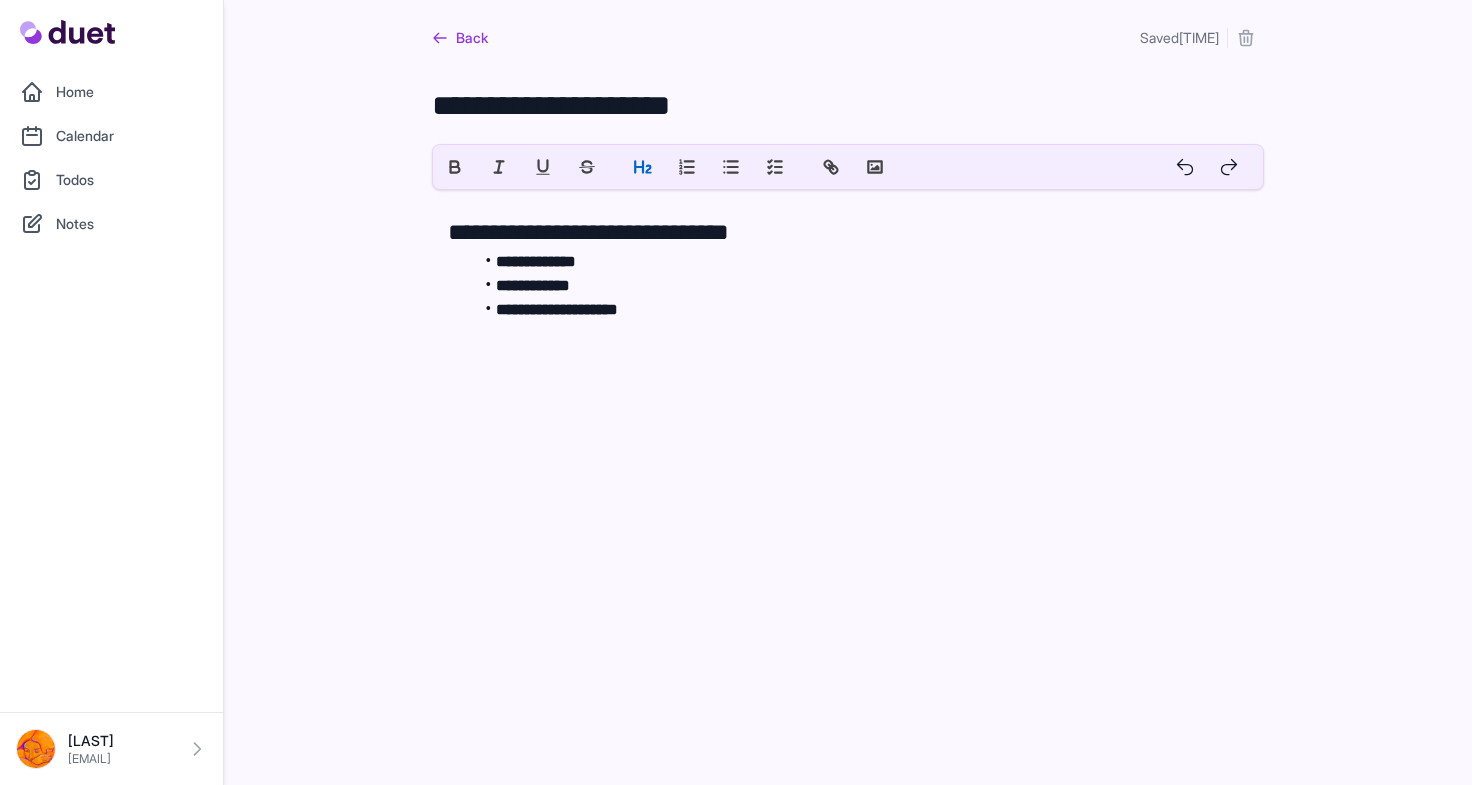 click on "**********" at bounding box center [860, 310] 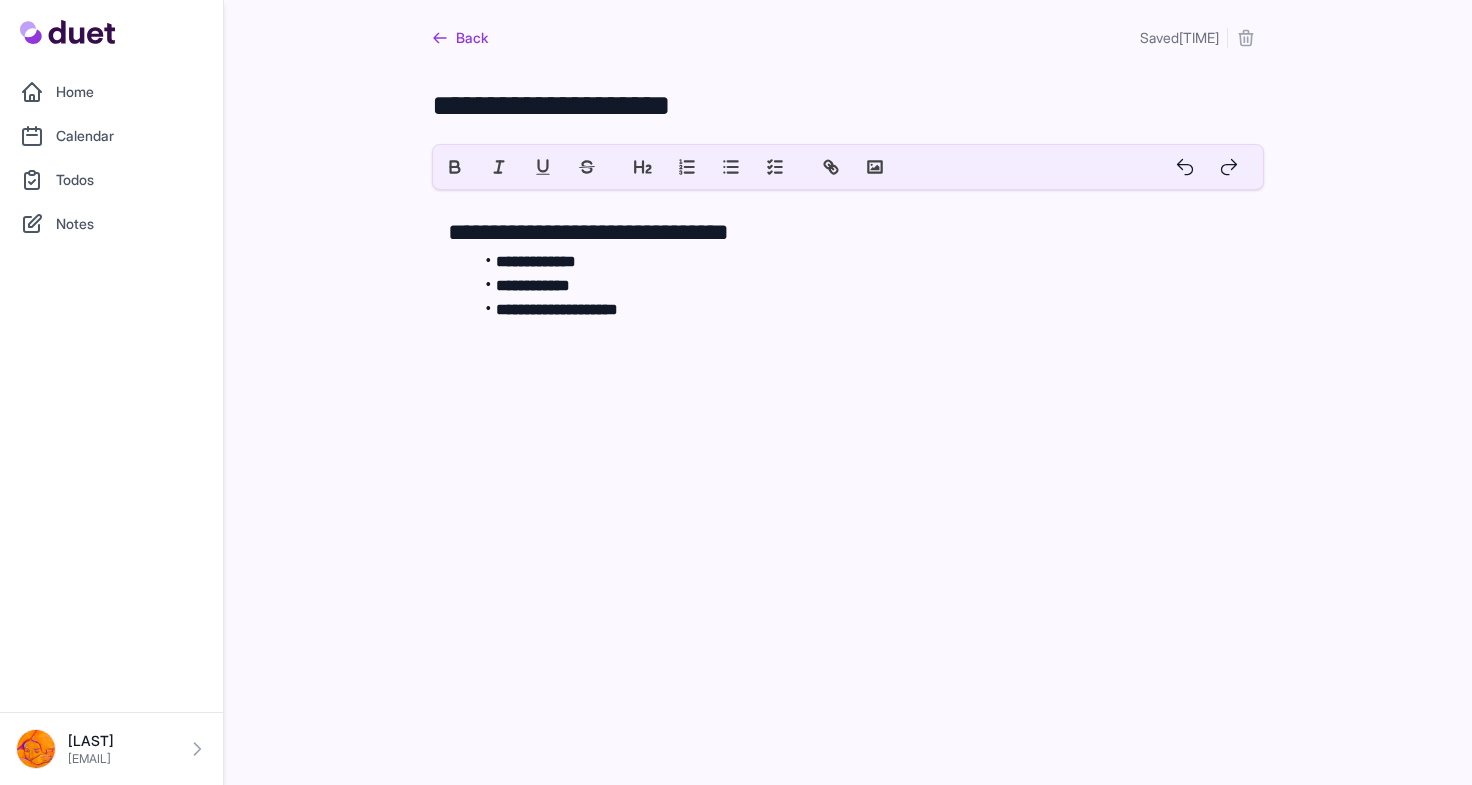 click on "Home
Calendar
Todos
Notes
Cesar
cesar7g5@gmail.com
Home
Calendar
Todos
Notes
Profile" at bounding box center (736, 195) 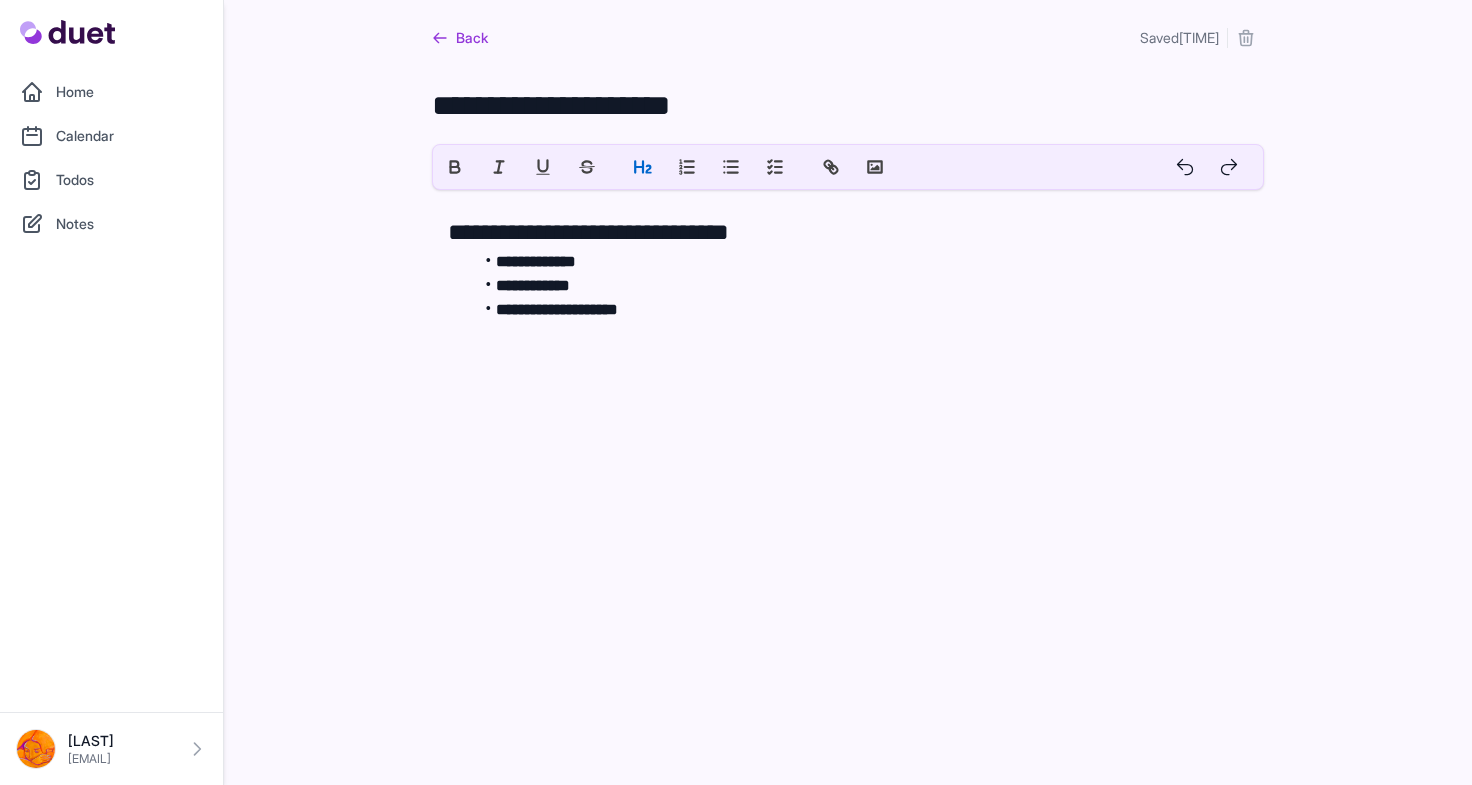 click on "**********" at bounding box center (848, 290) 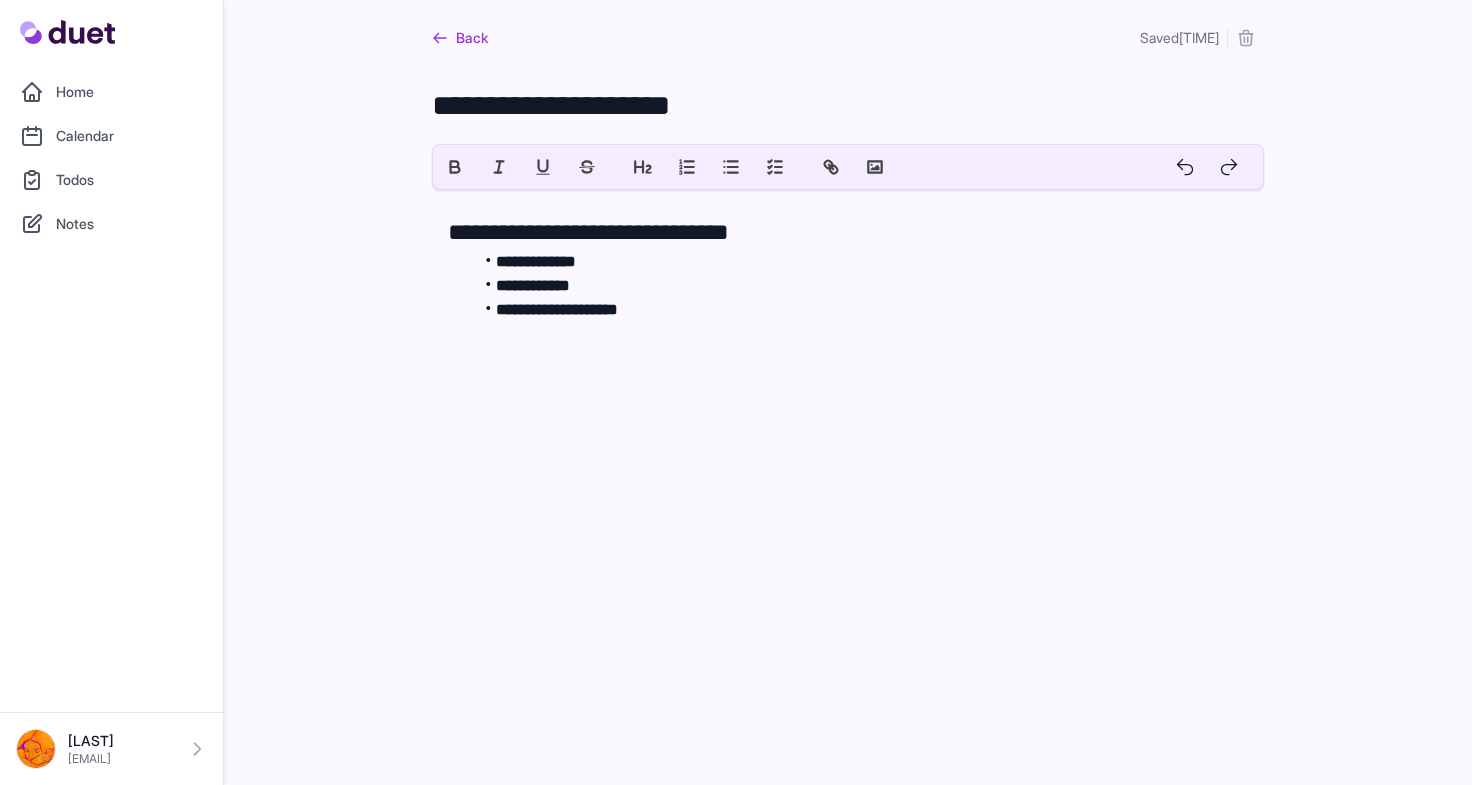 click on "**********" at bounding box center [848, 280] 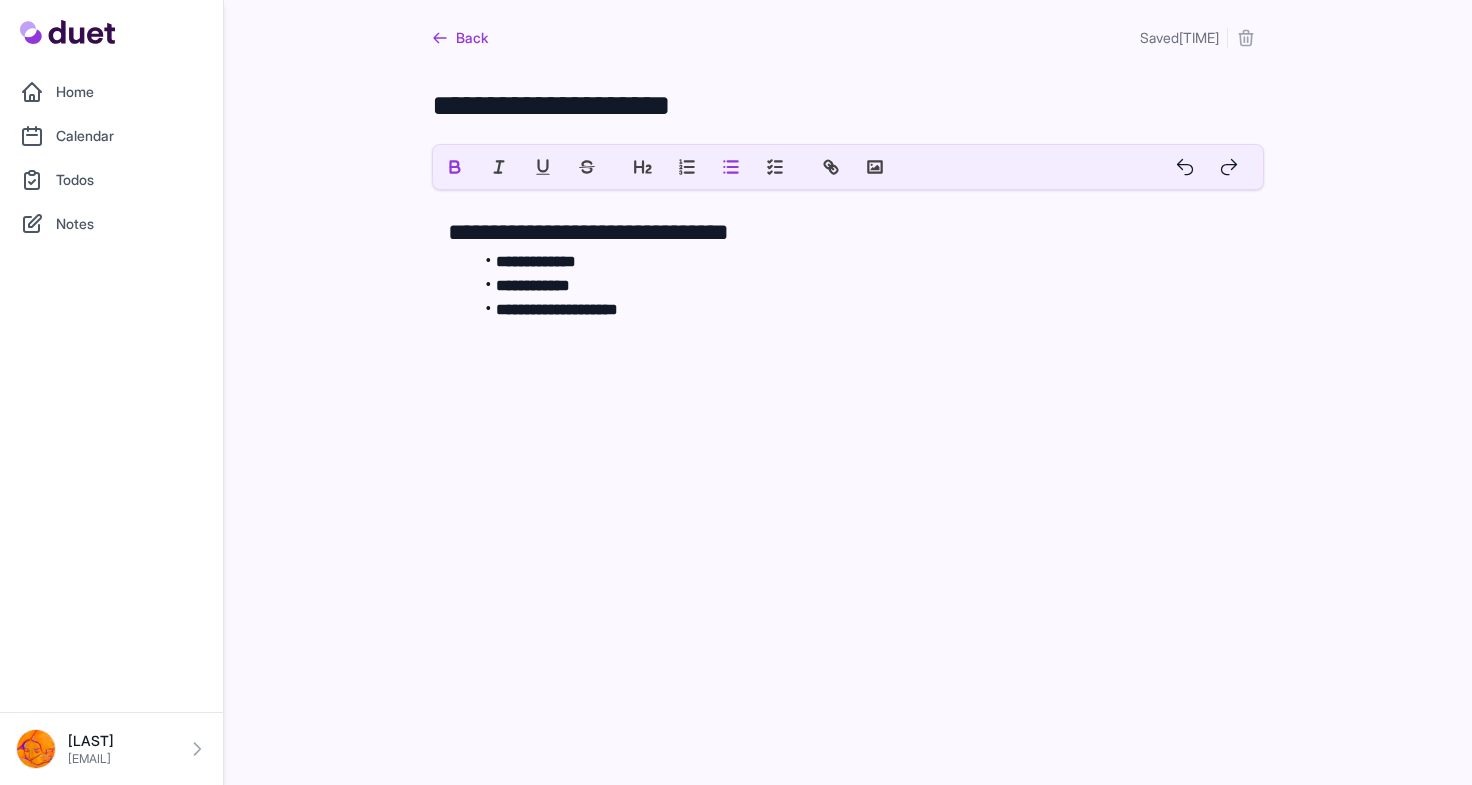 click on "Back
Saved  just now" at bounding box center (848, 32) 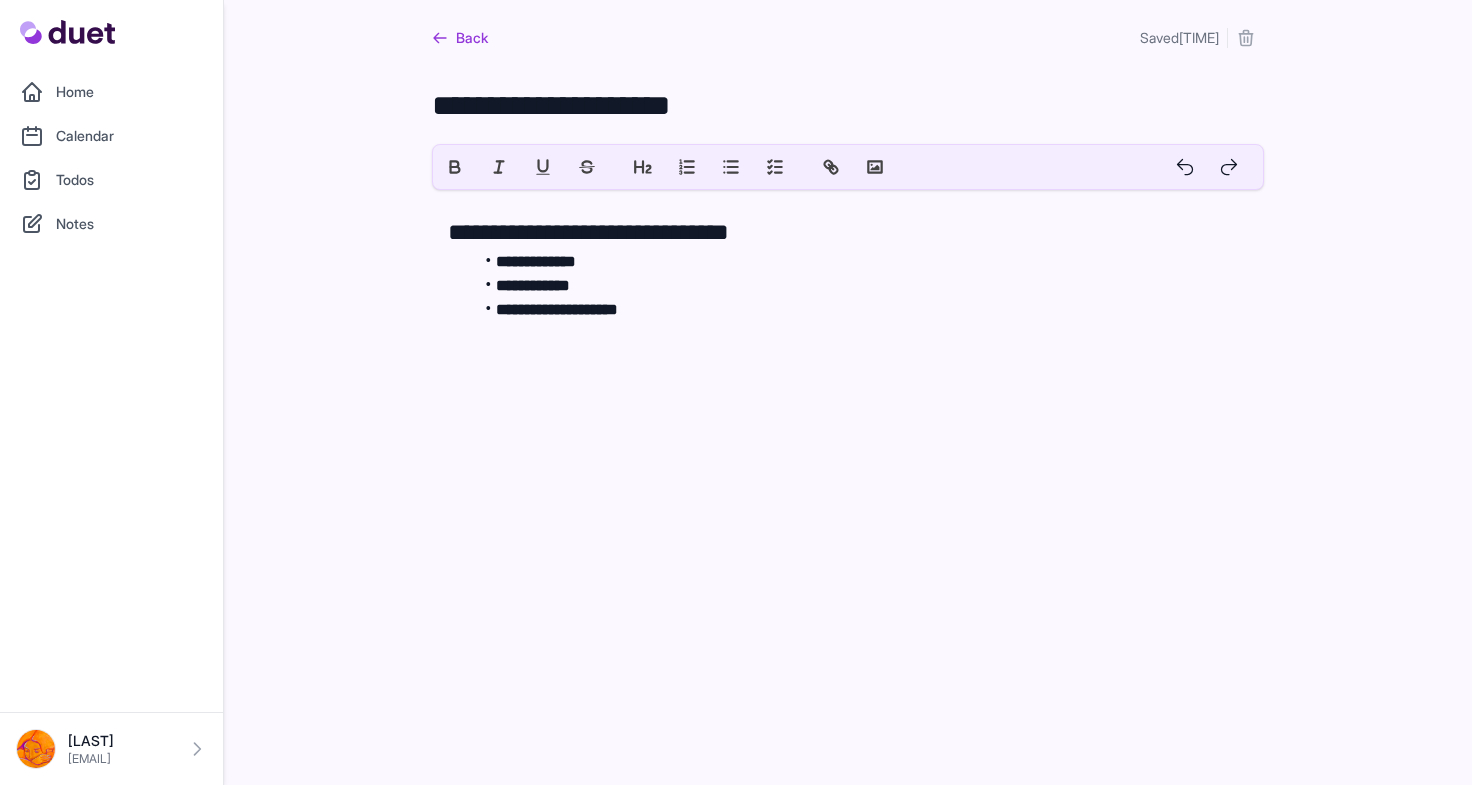 click on "Back" at bounding box center (460, 38) 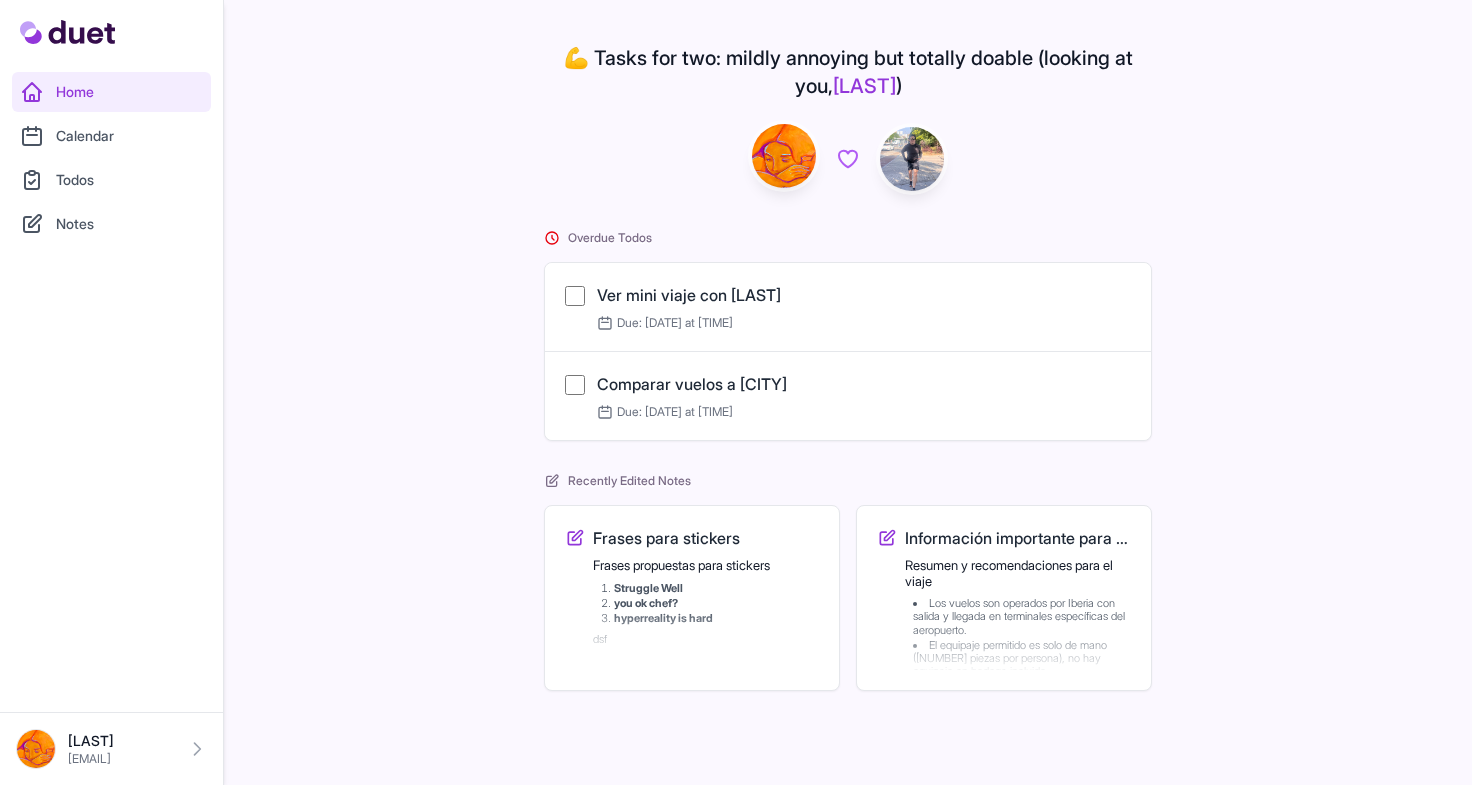 click on "Frases propuestas para stickers Struggle Well you ok chef? hyperreality is hard dsf" at bounding box center (706, 602) 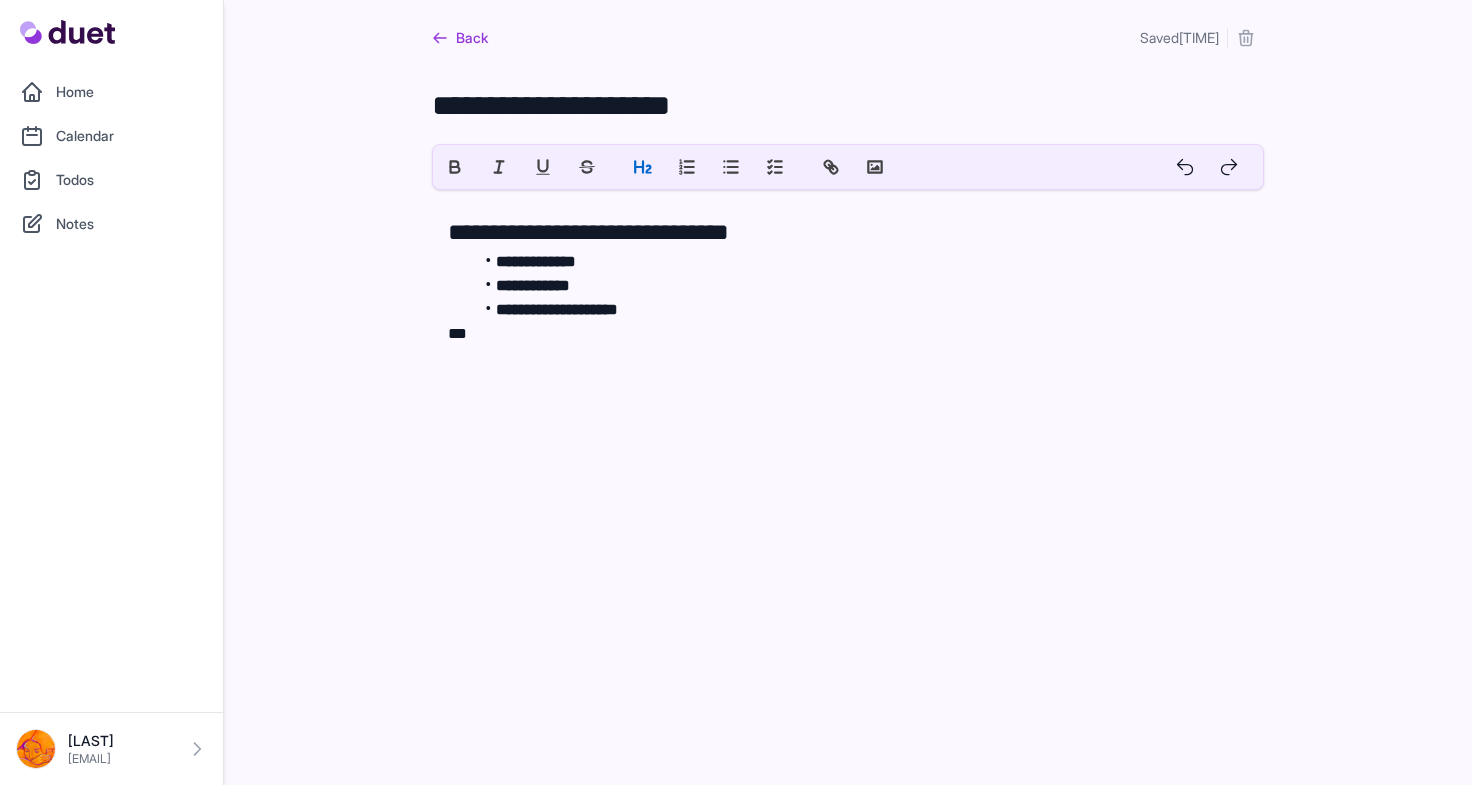 click on "***" at bounding box center (848, 334) 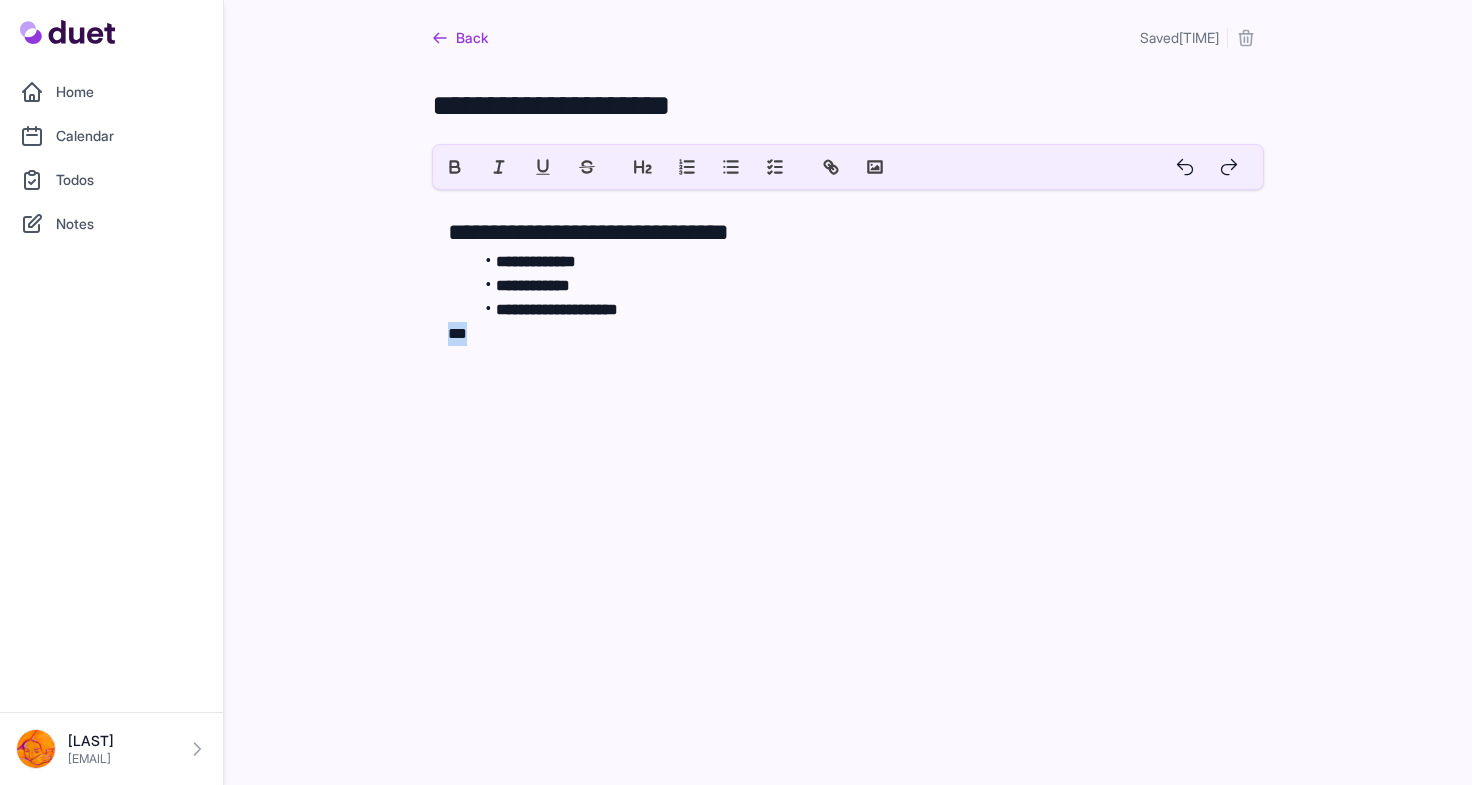 click on "***" at bounding box center (848, 334) 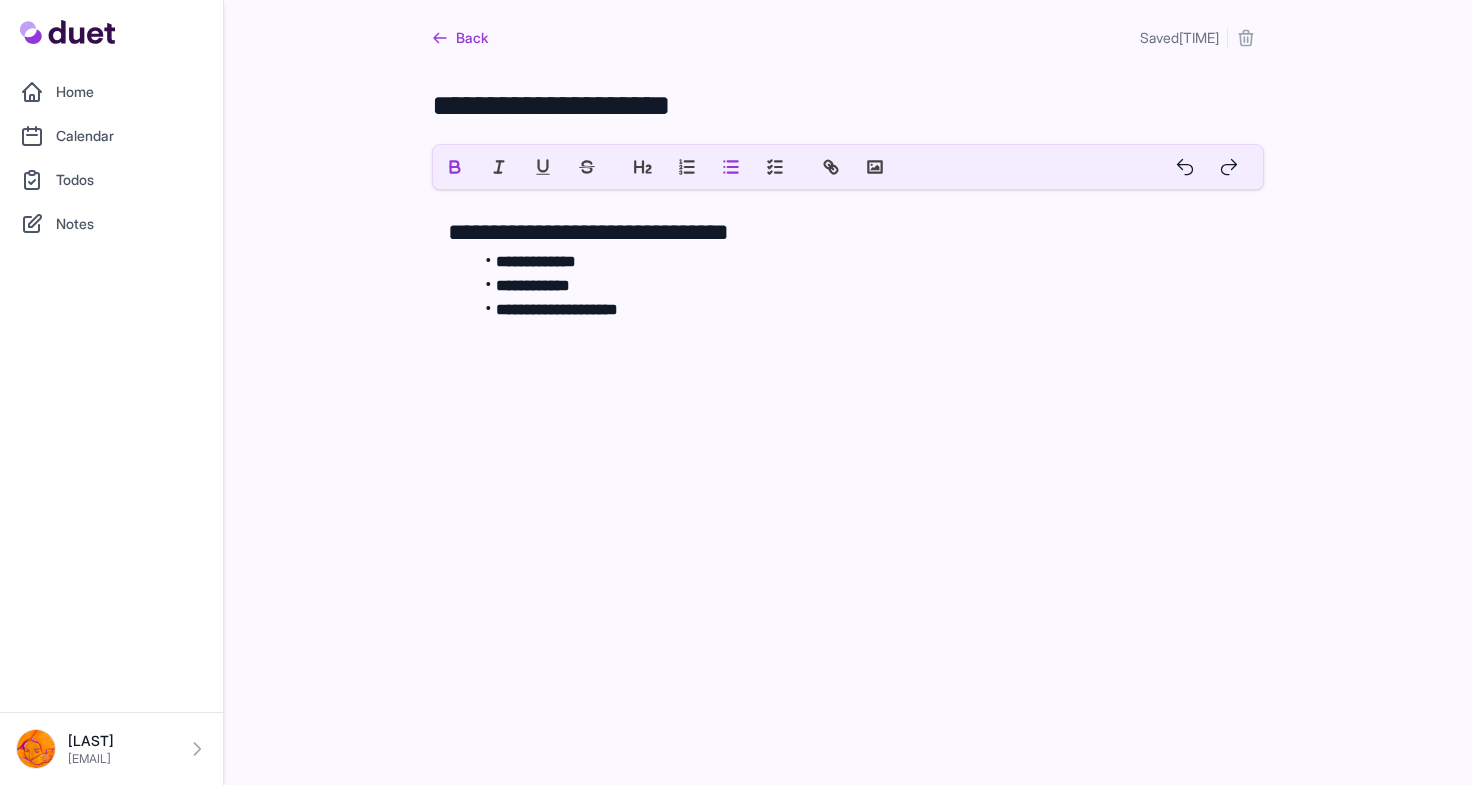 click on "**********" at bounding box center [848, 112] 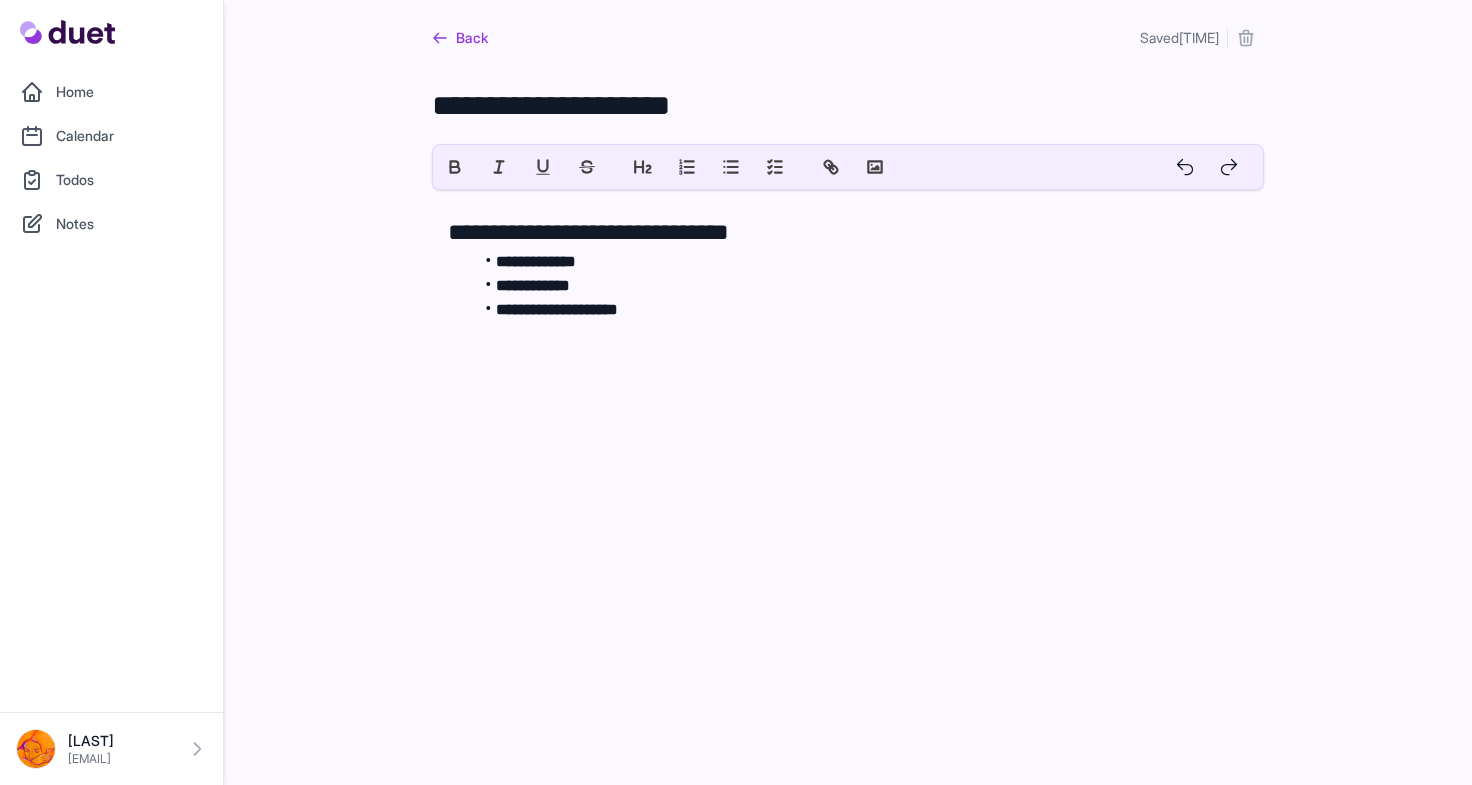 click on "Home
Calendar
Todos
Notes
Cesar
cesar7g5@gmail.com
Home
Calendar
Todos
Notes
Profile" at bounding box center [736, 195] 